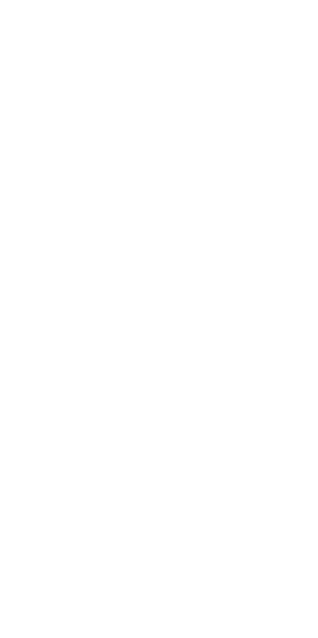scroll, scrollTop: 0, scrollLeft: 0, axis: both 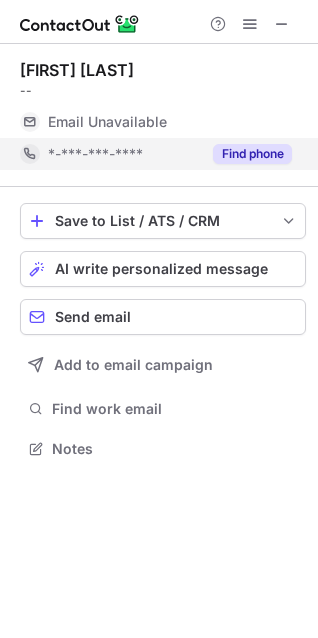 click on "Find phone" at bounding box center (252, 154) 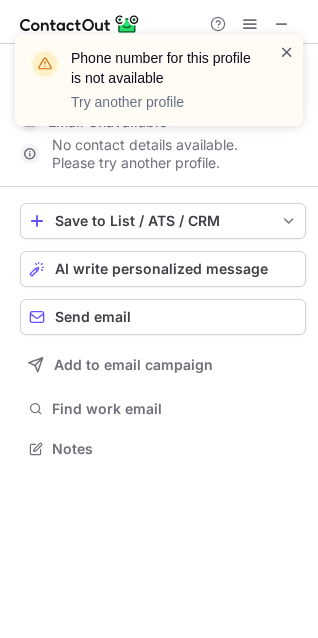 click at bounding box center [287, 52] 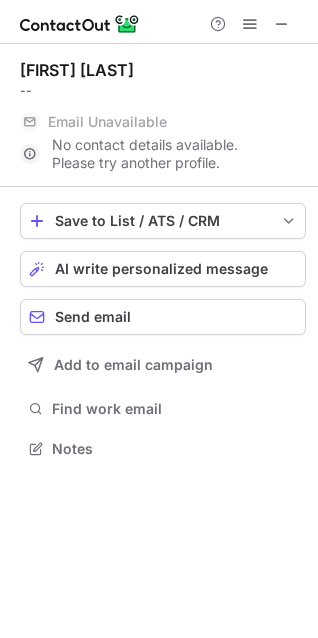 click on "Phone number for this profile is not available Try another profile" at bounding box center (159, 88) 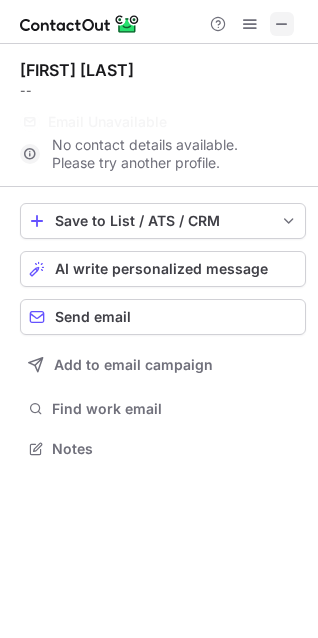 click at bounding box center [282, 24] 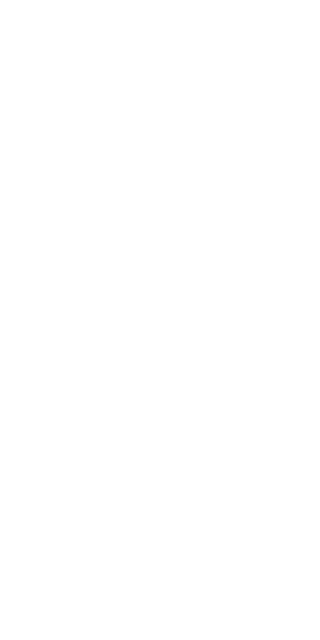 scroll, scrollTop: 0, scrollLeft: 0, axis: both 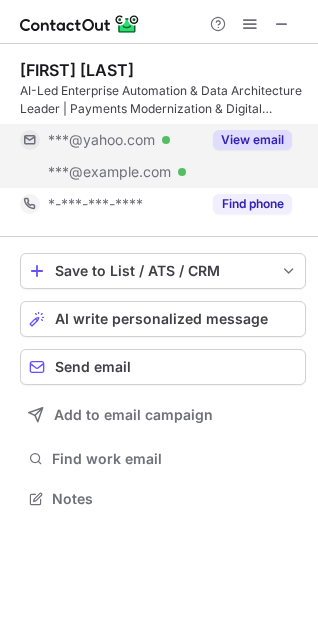 click on "View email" at bounding box center (252, 140) 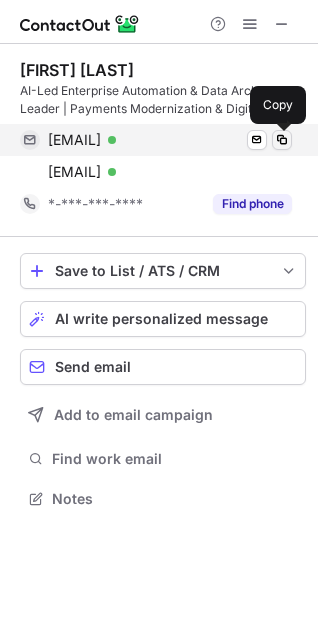 click at bounding box center (282, 140) 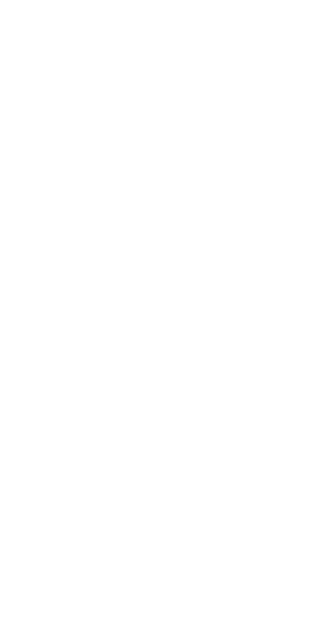 scroll, scrollTop: 0, scrollLeft: 0, axis: both 